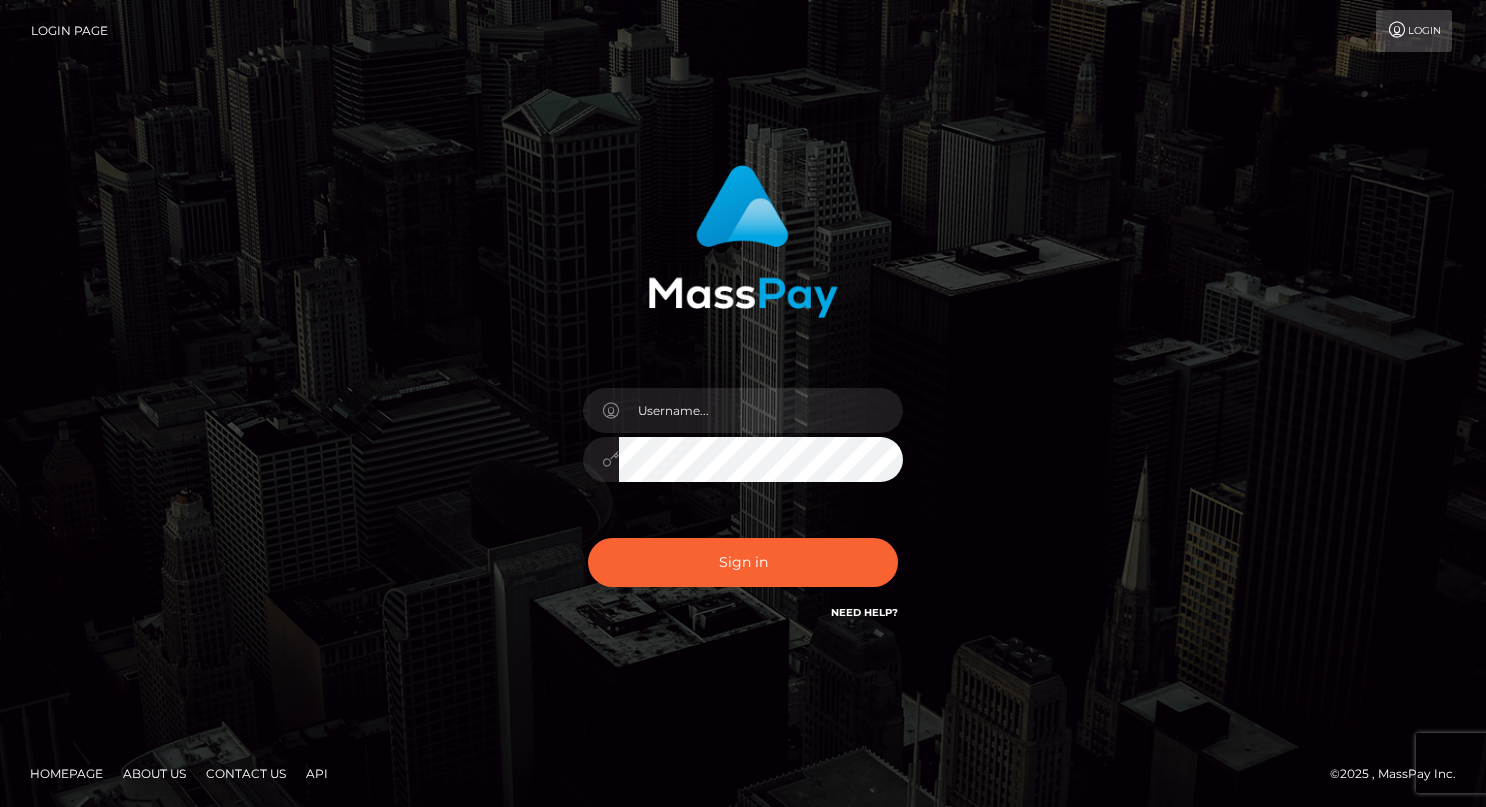 scroll, scrollTop: 0, scrollLeft: 0, axis: both 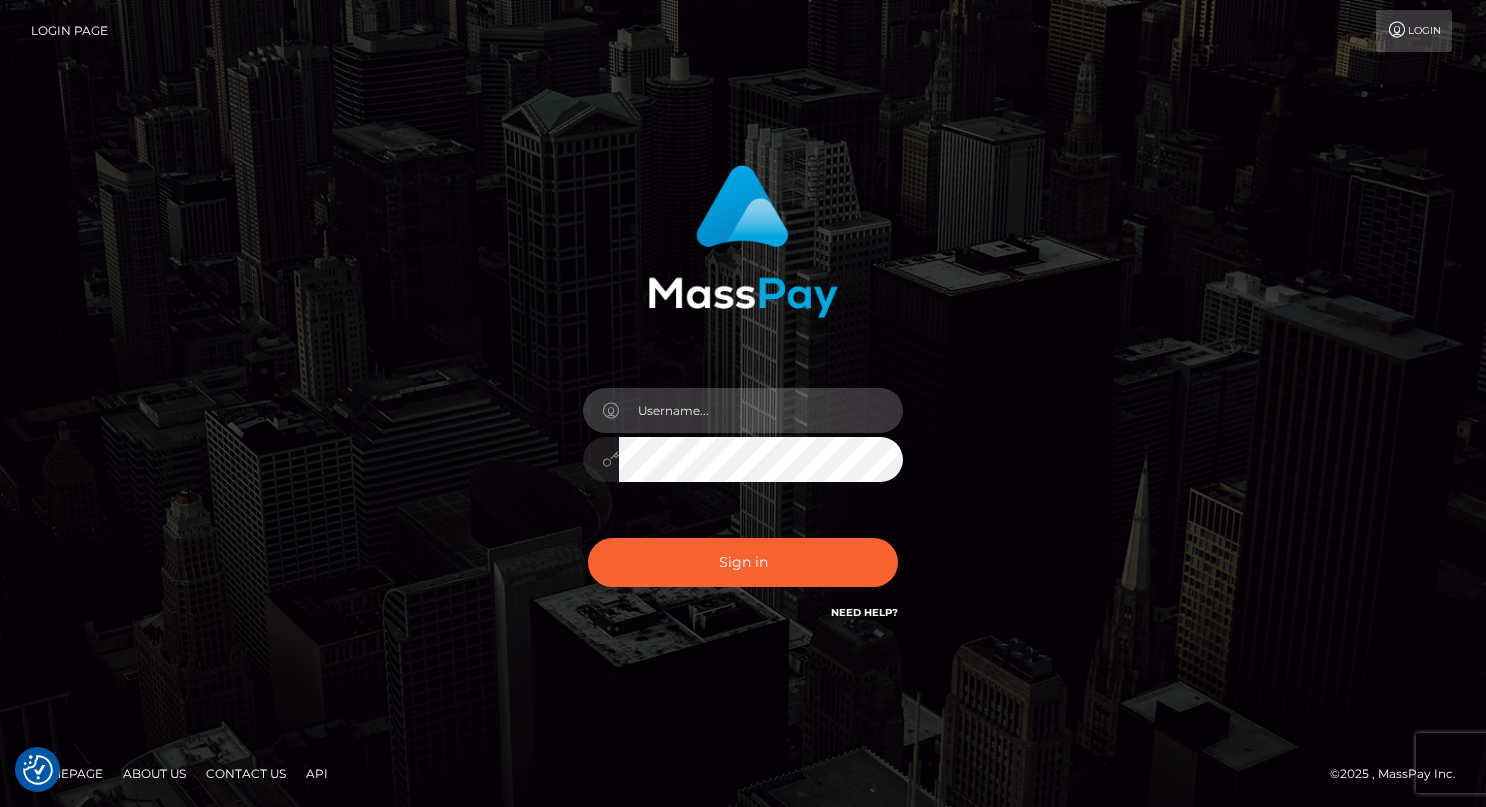 click at bounding box center (761, 410) 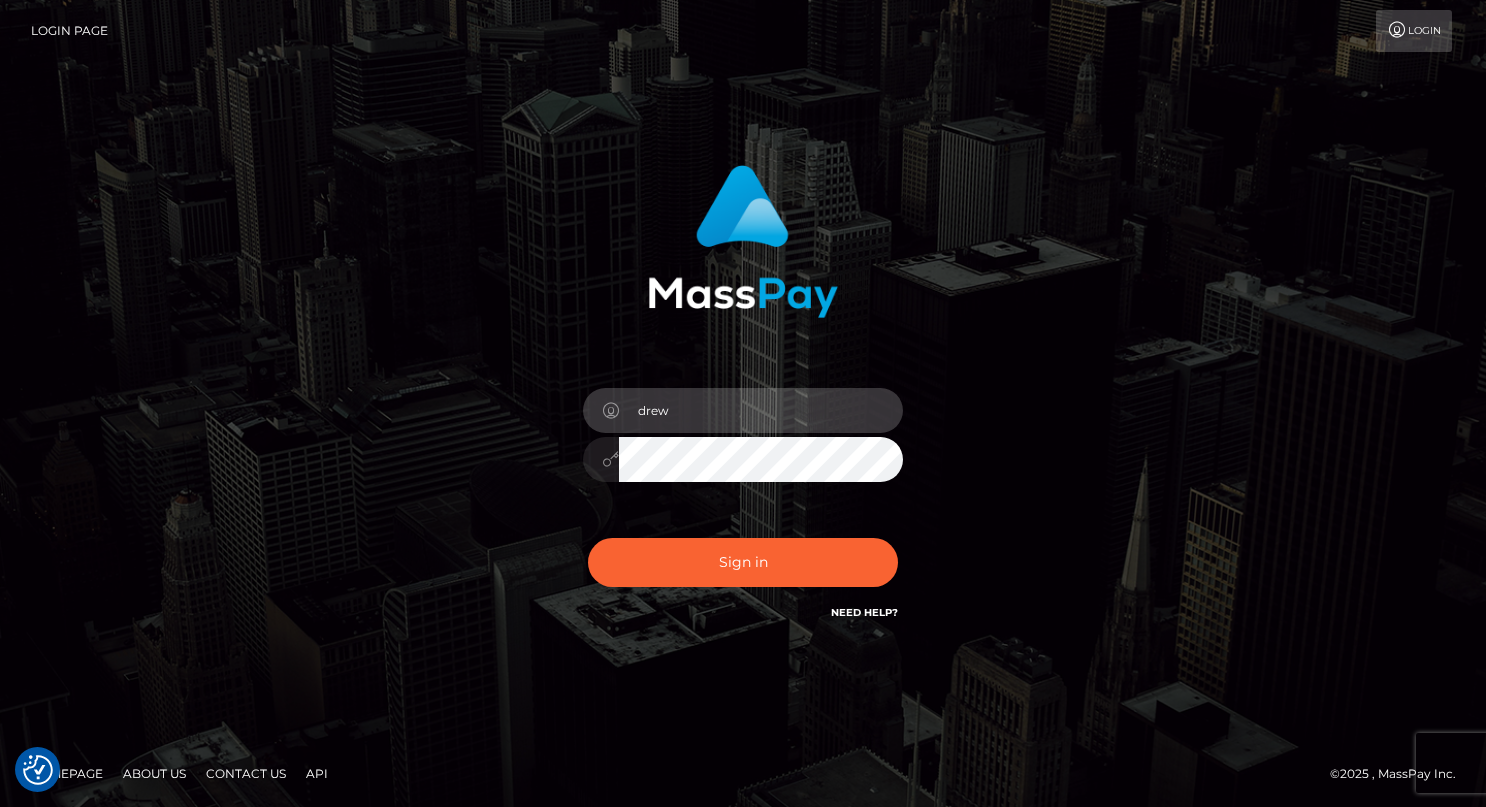 type on "drew guizzetti" 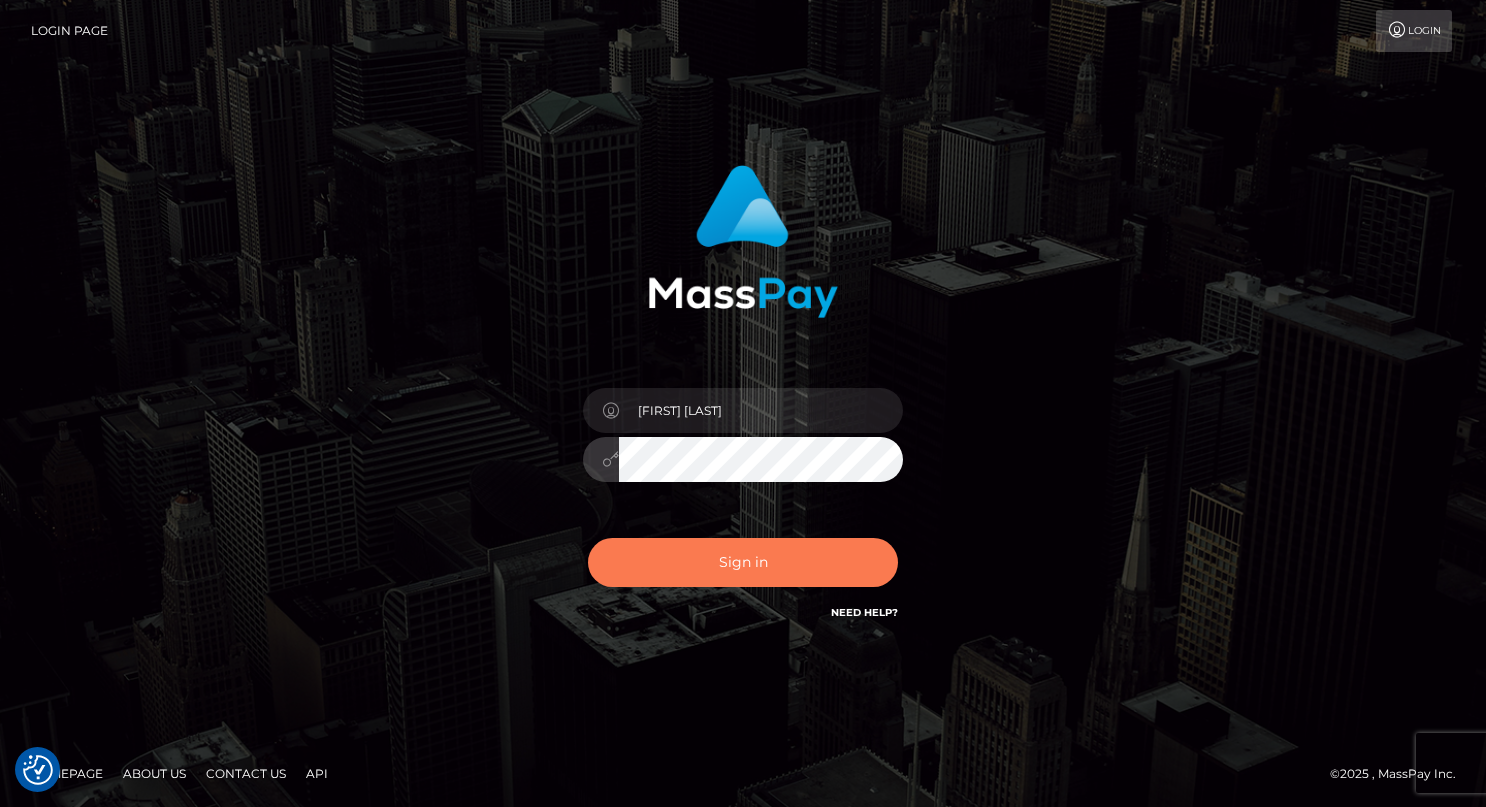click on "Sign in" at bounding box center [743, 562] 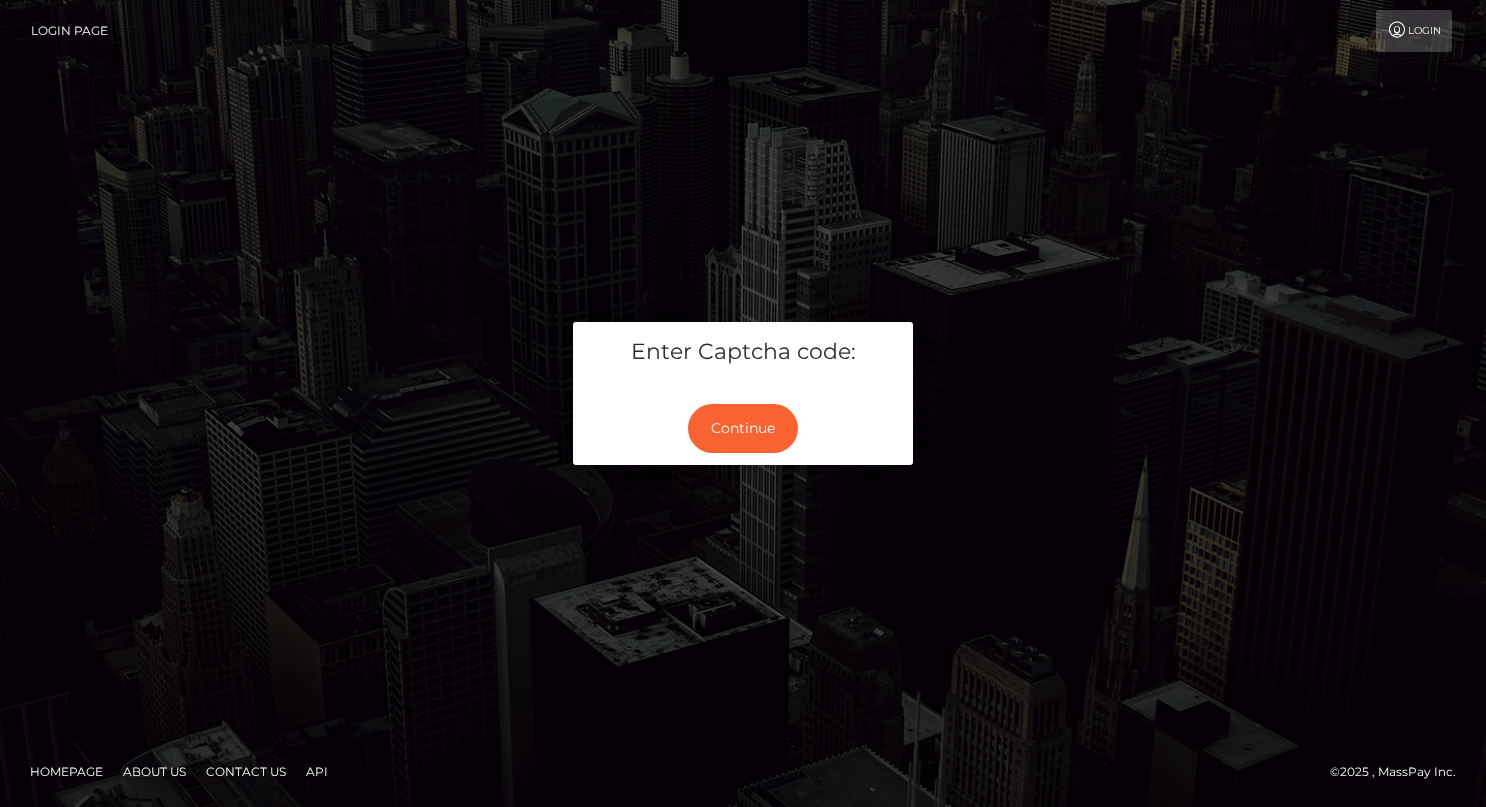 scroll, scrollTop: 0, scrollLeft: 0, axis: both 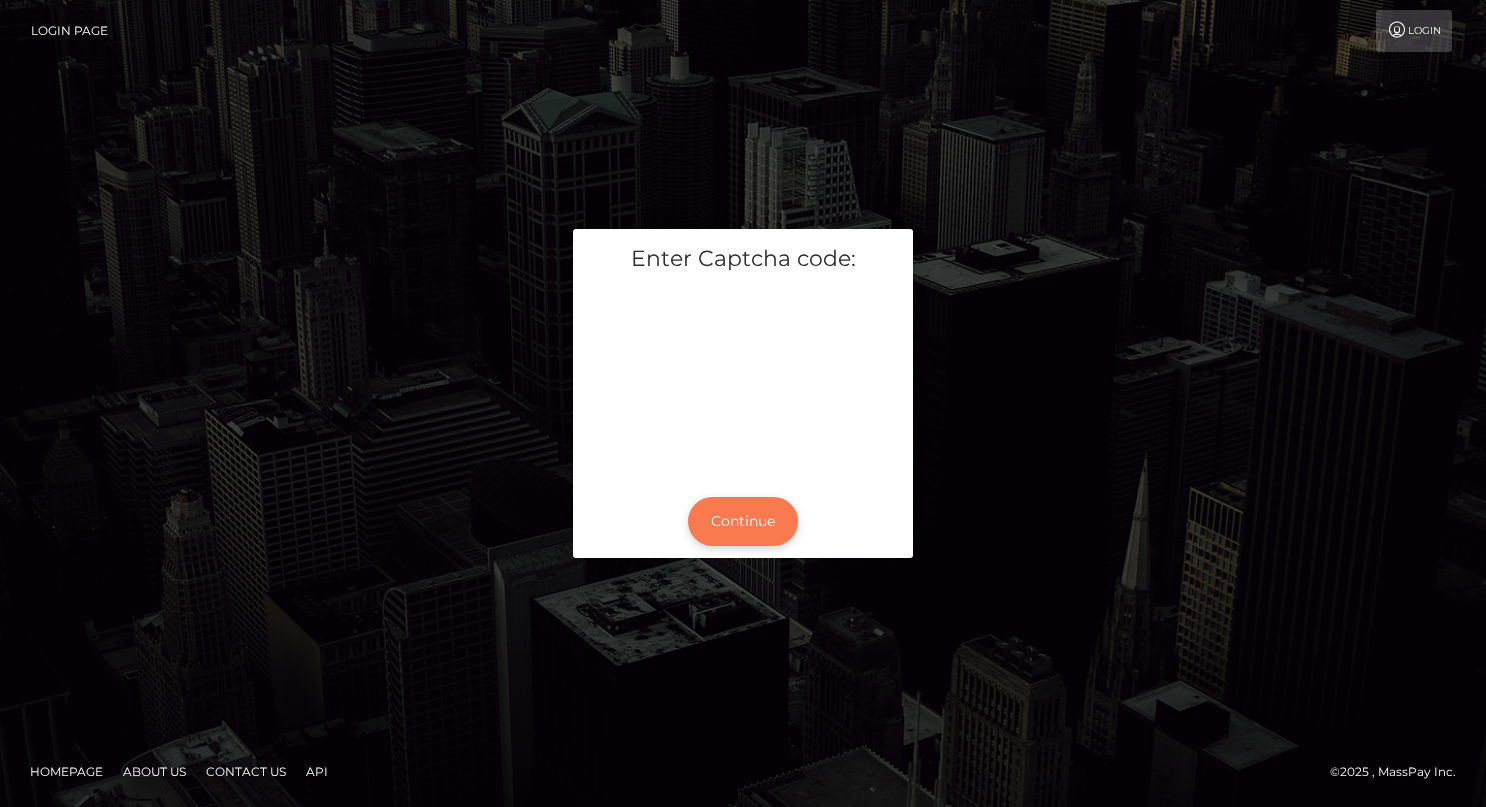 click on "Continue" at bounding box center [743, 521] 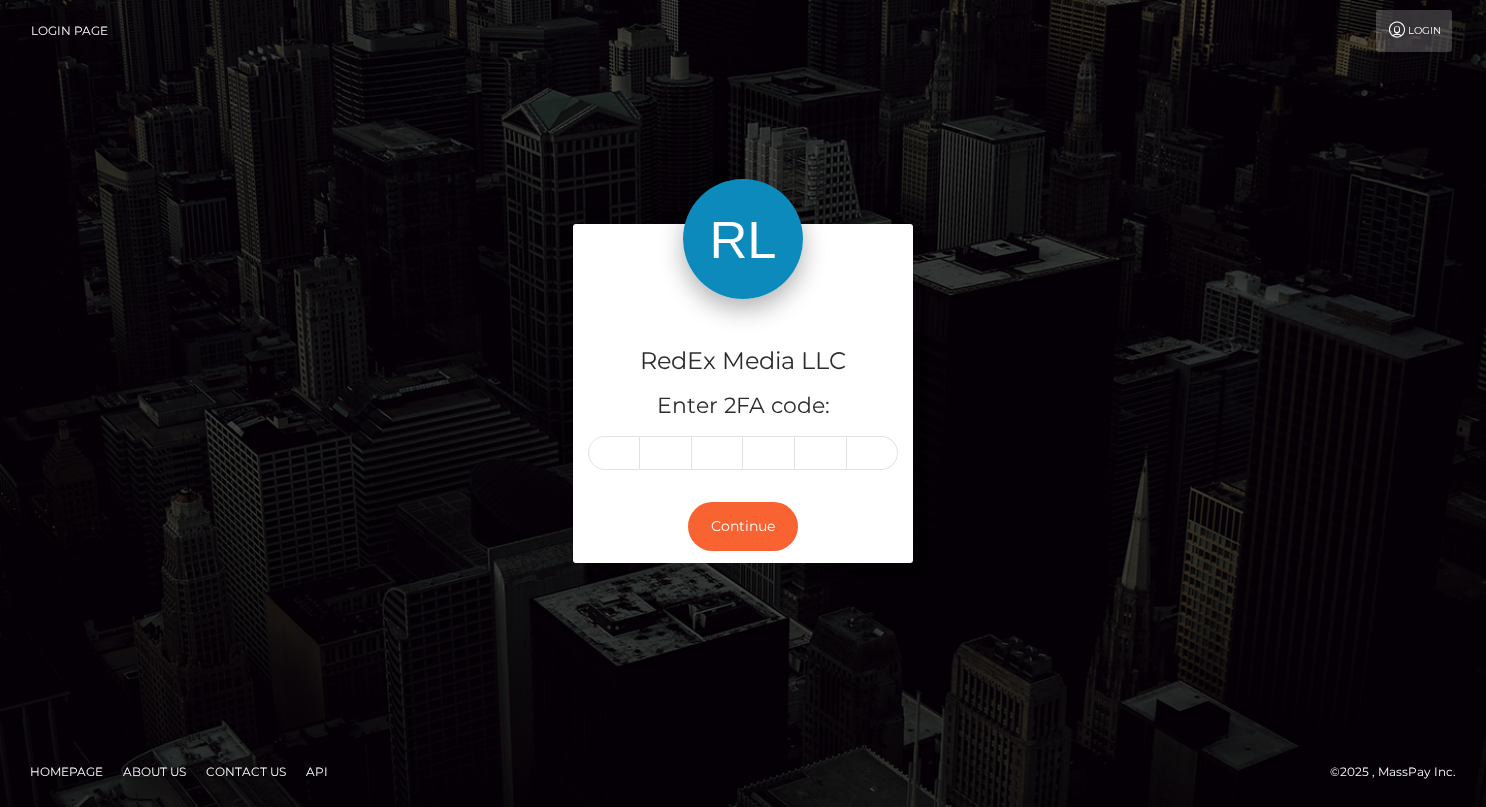 scroll, scrollTop: 0, scrollLeft: 0, axis: both 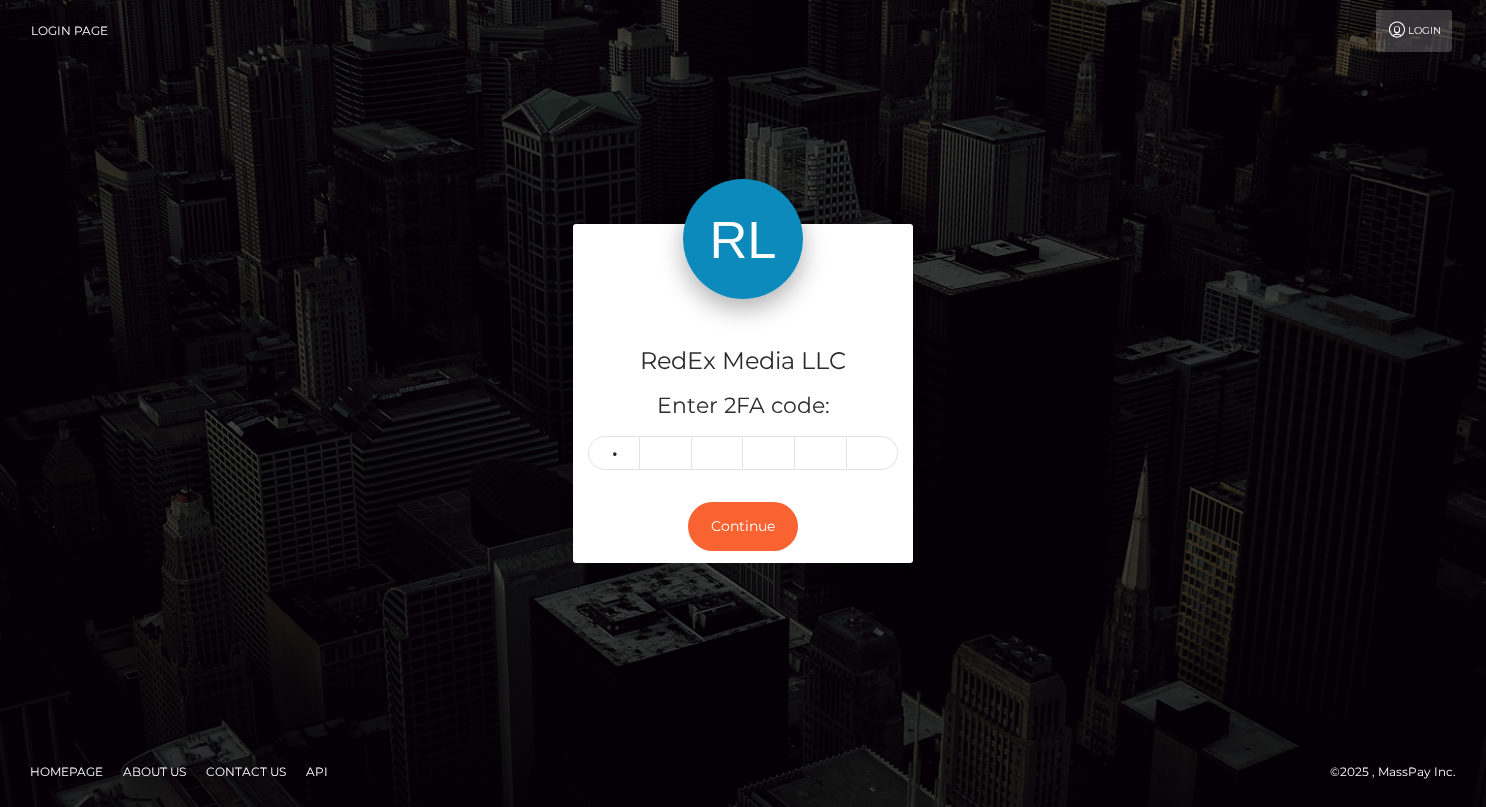 type on "9" 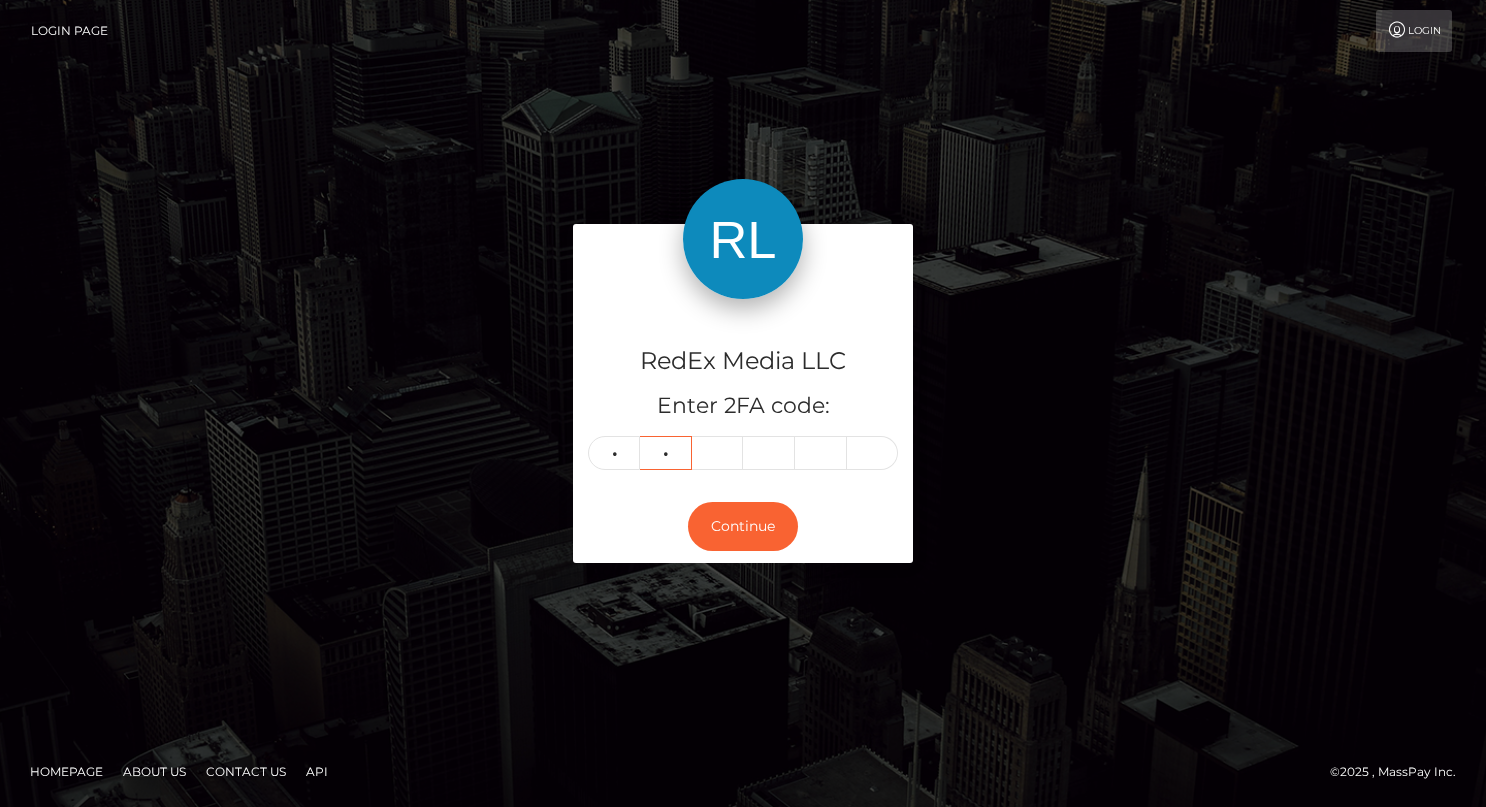 type on "0" 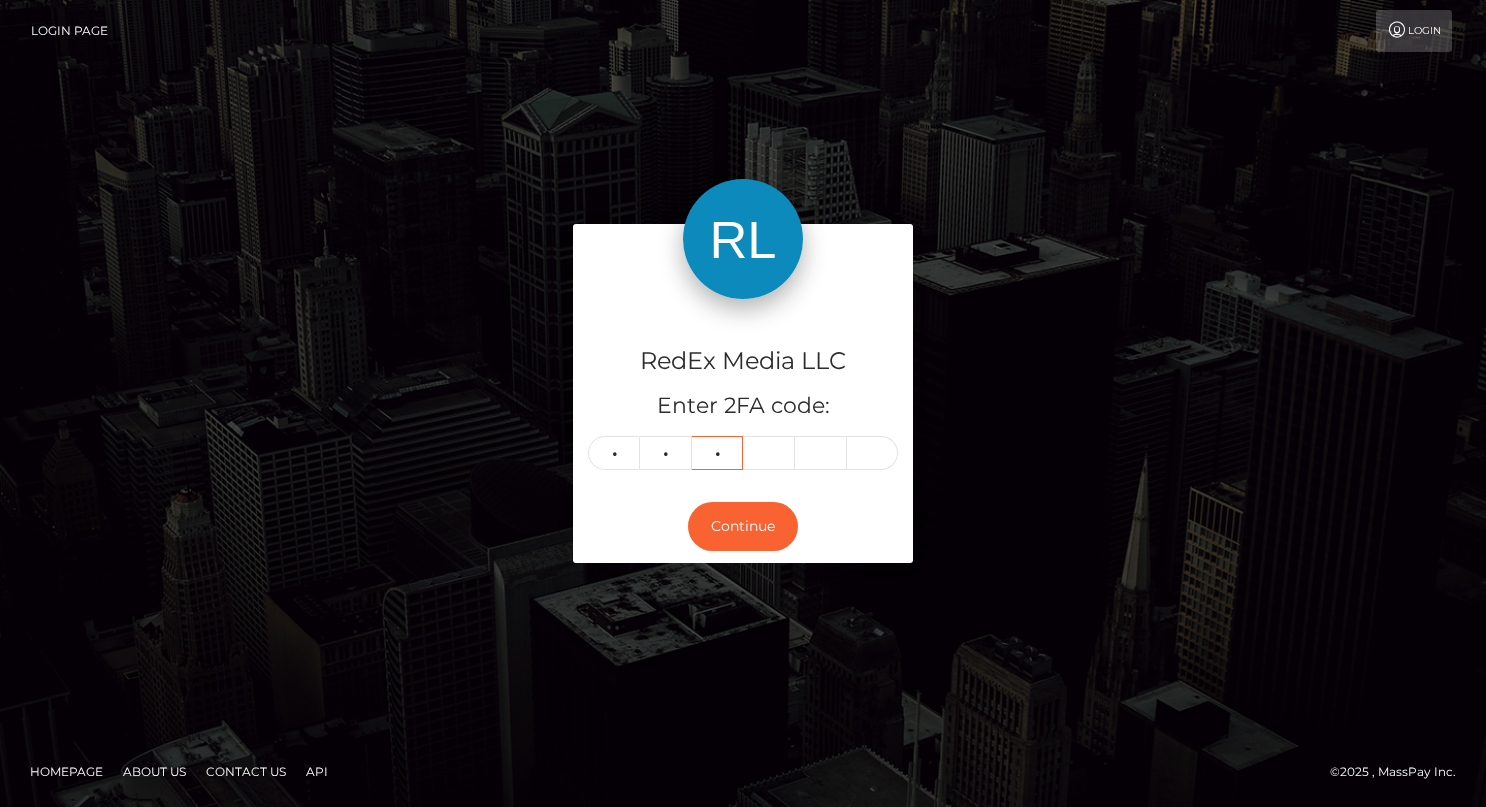 type on "7" 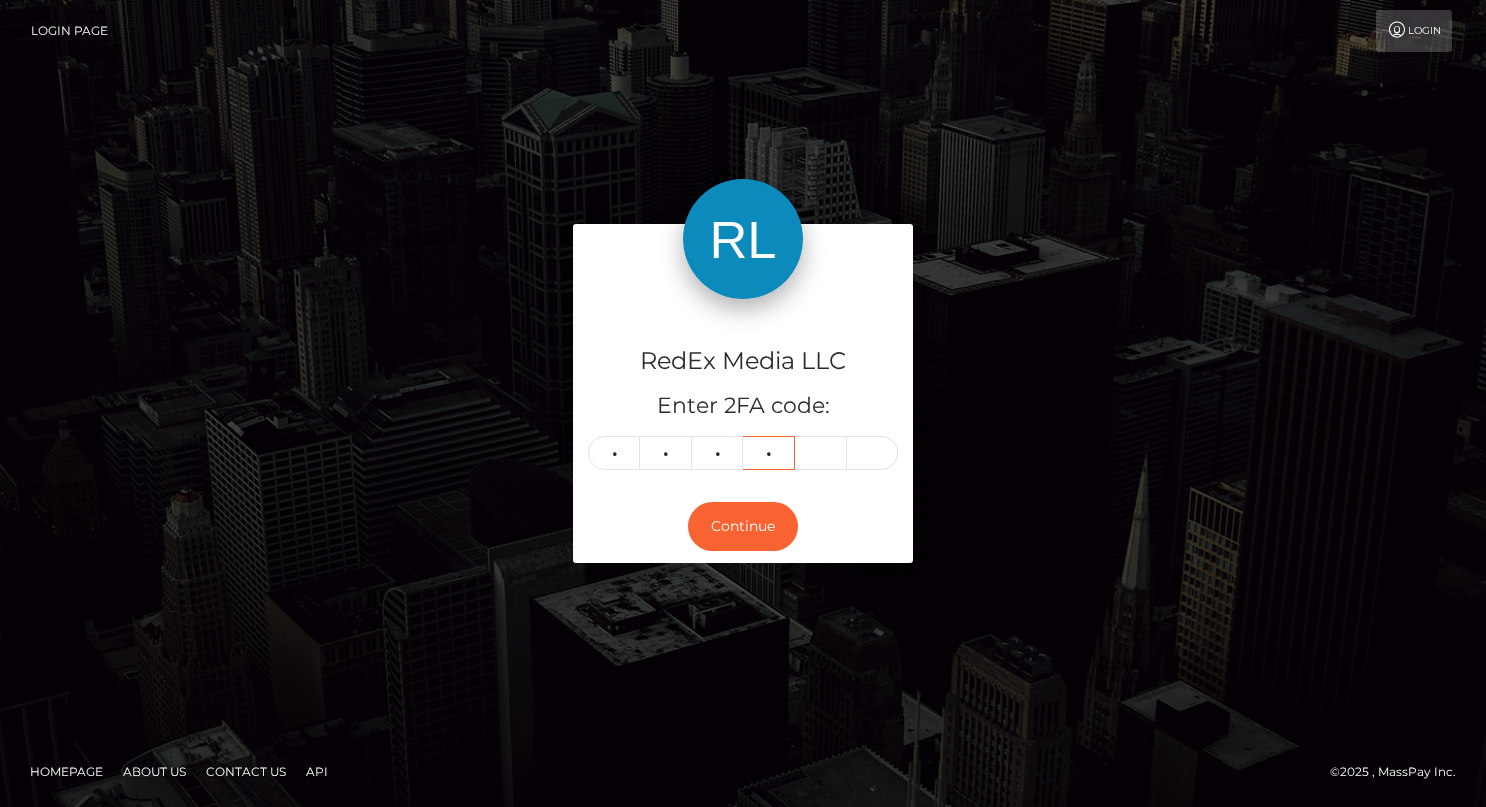 type on "9" 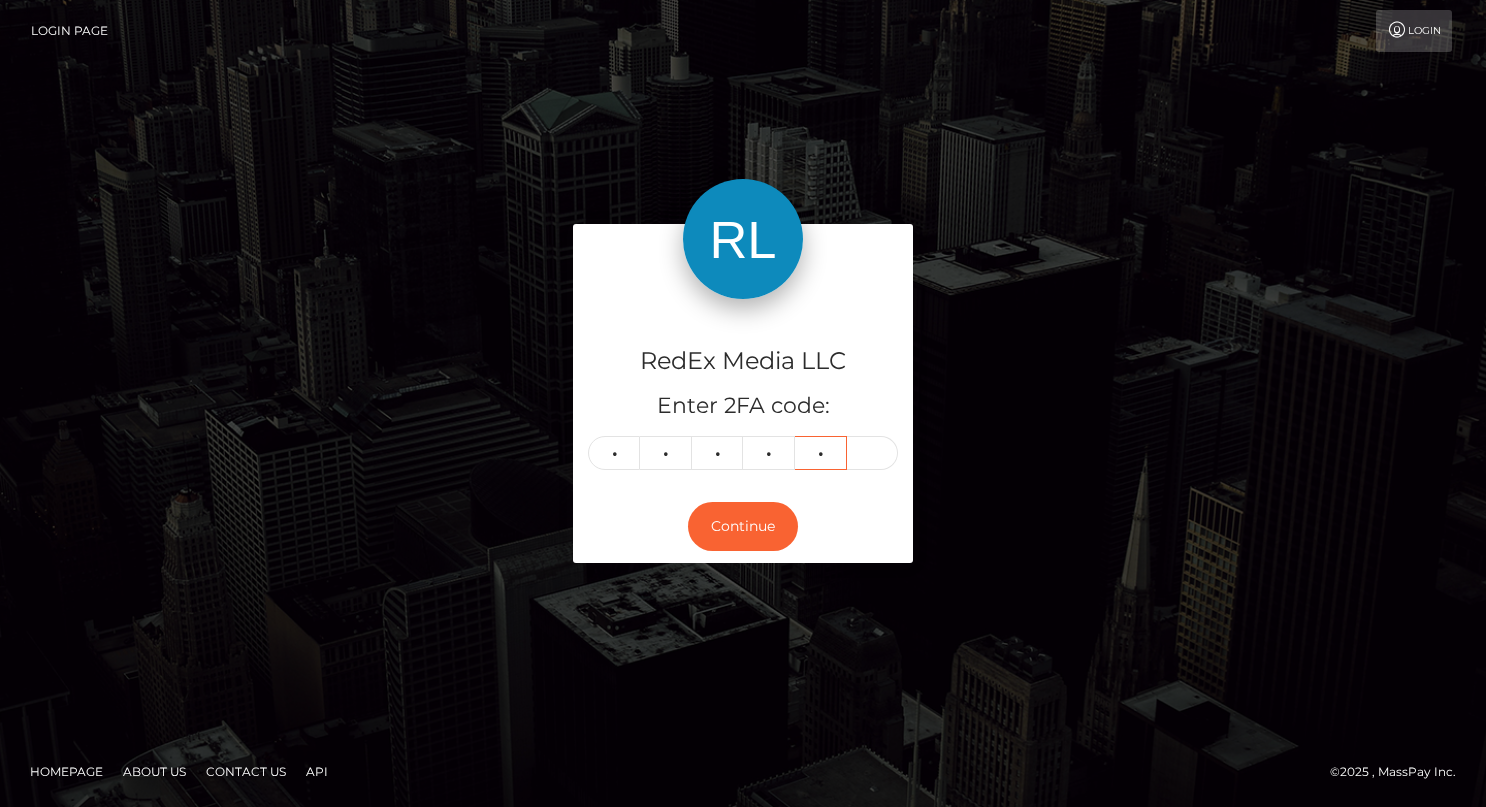 type on "8" 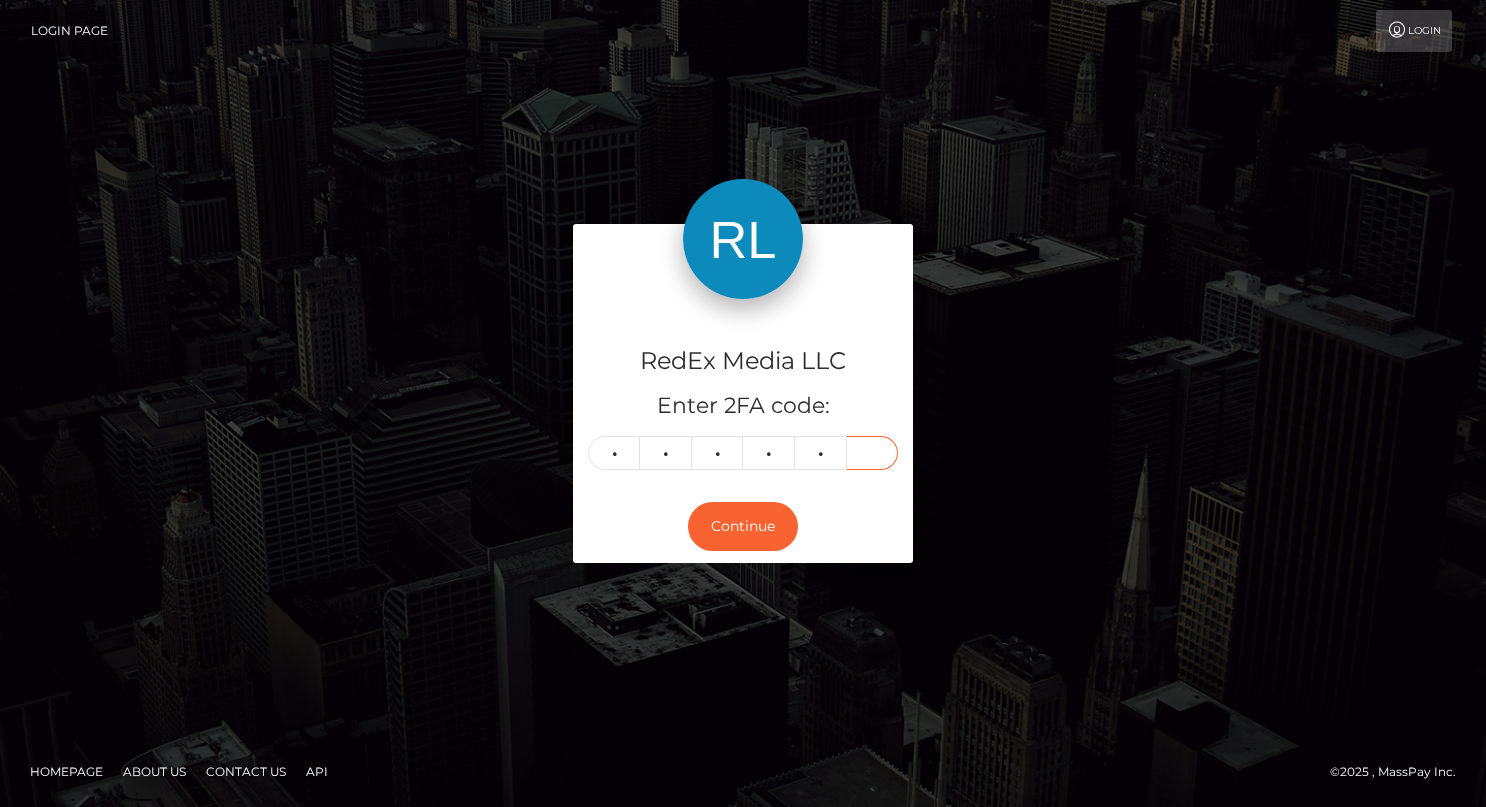 type on "0" 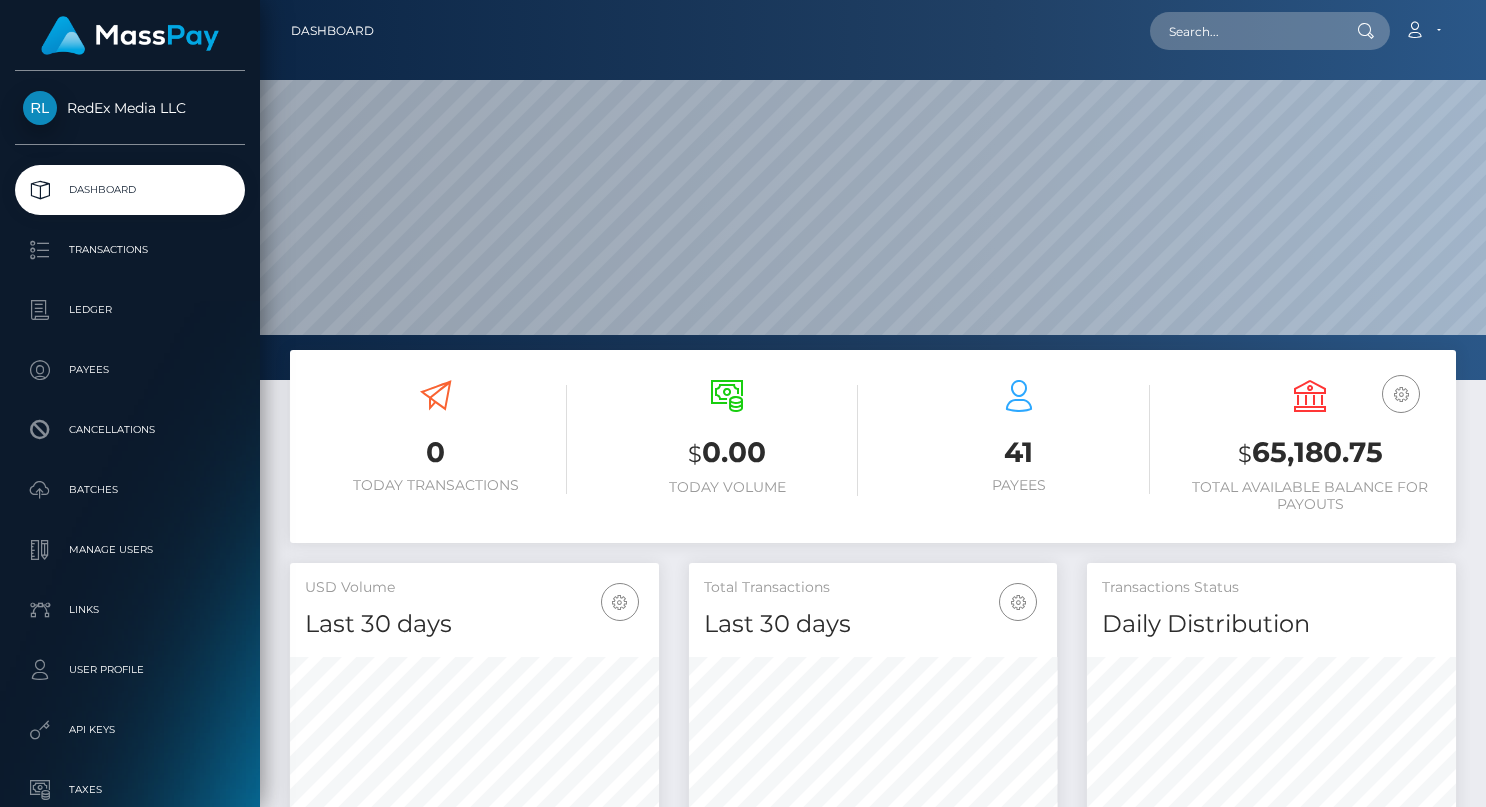 scroll, scrollTop: 0, scrollLeft: 0, axis: both 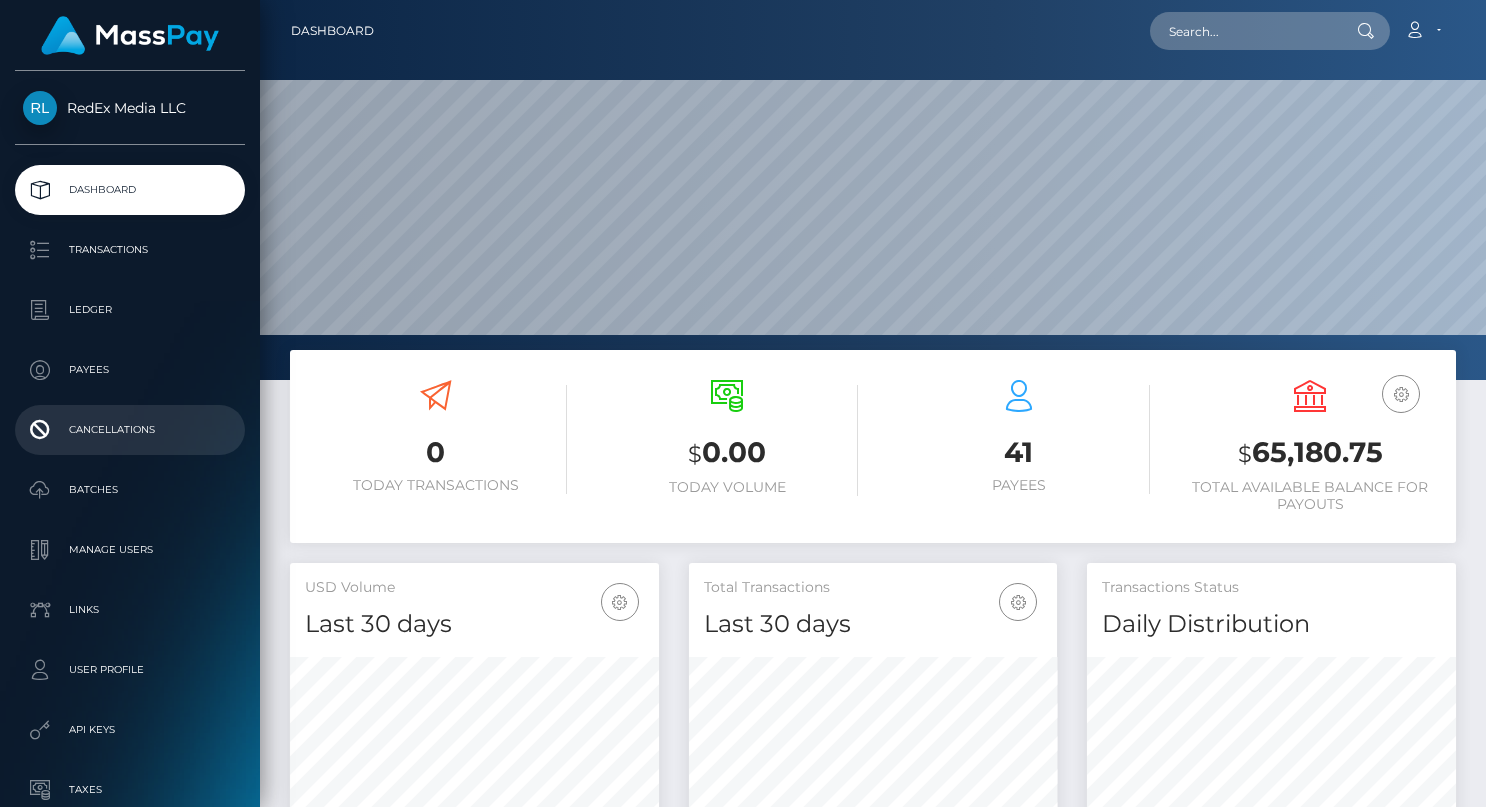 click on "Cancellations" at bounding box center (130, 430) 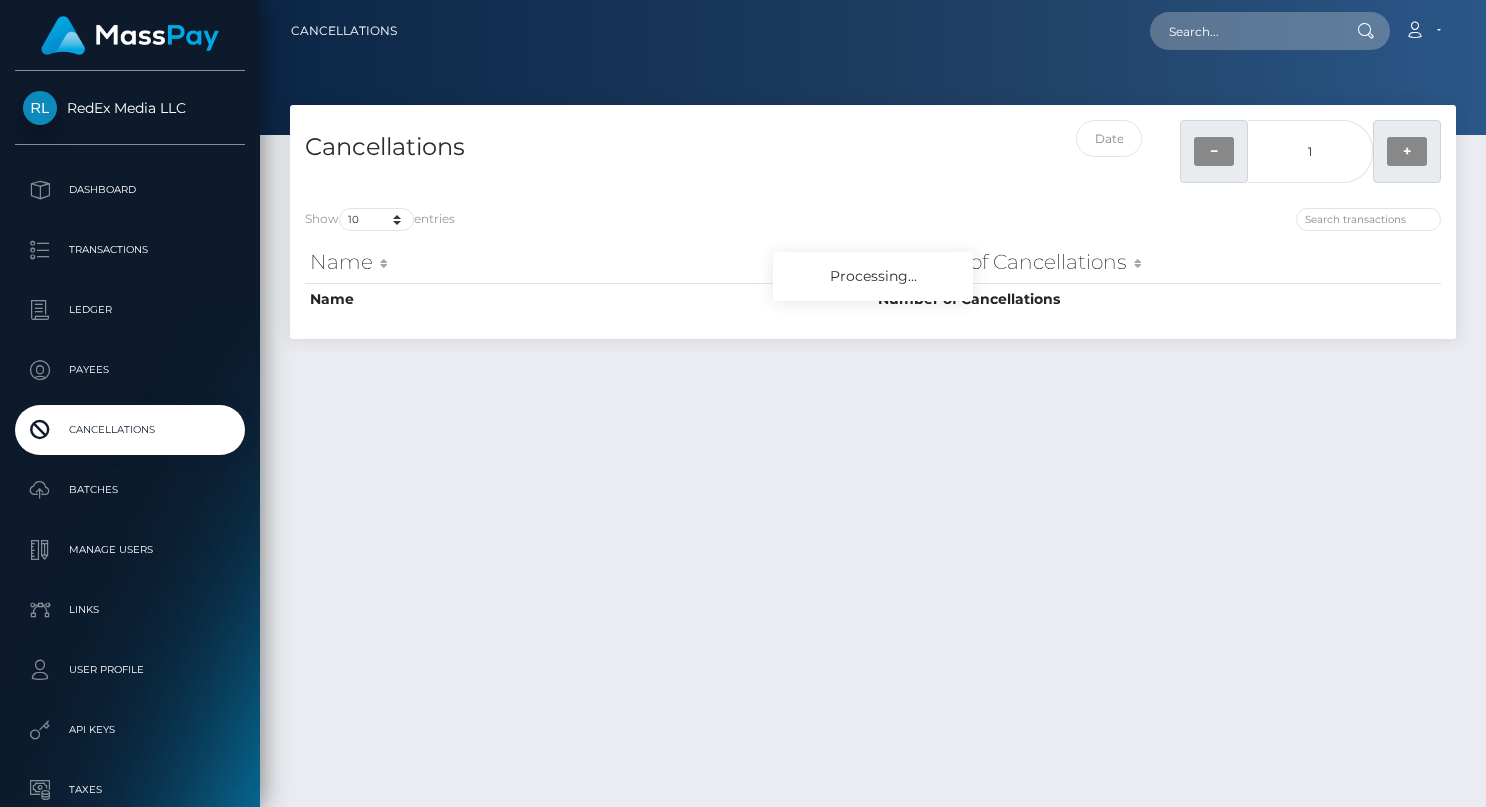 scroll, scrollTop: 0, scrollLeft: 0, axis: both 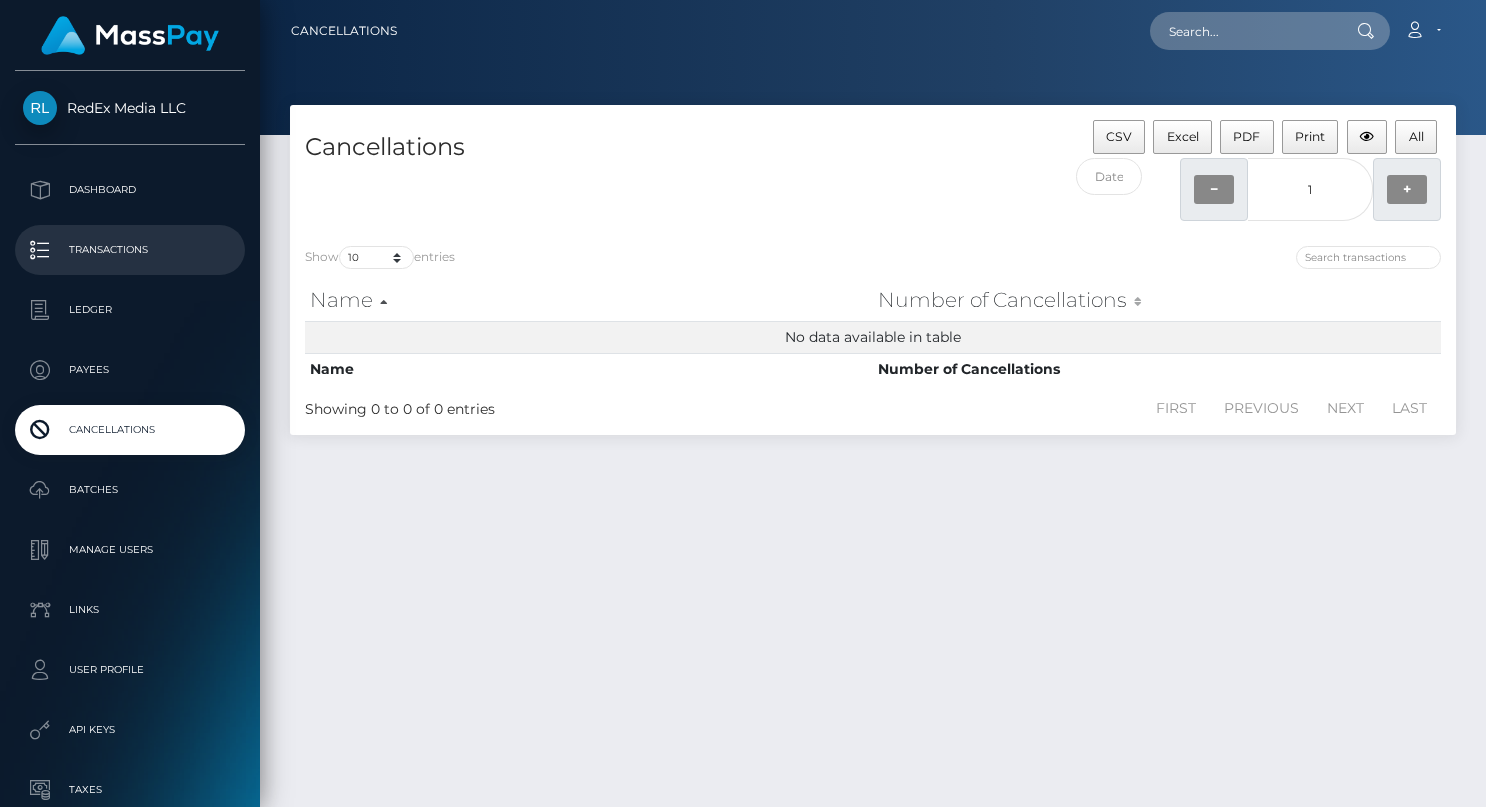 click on "Transactions" at bounding box center [130, 250] 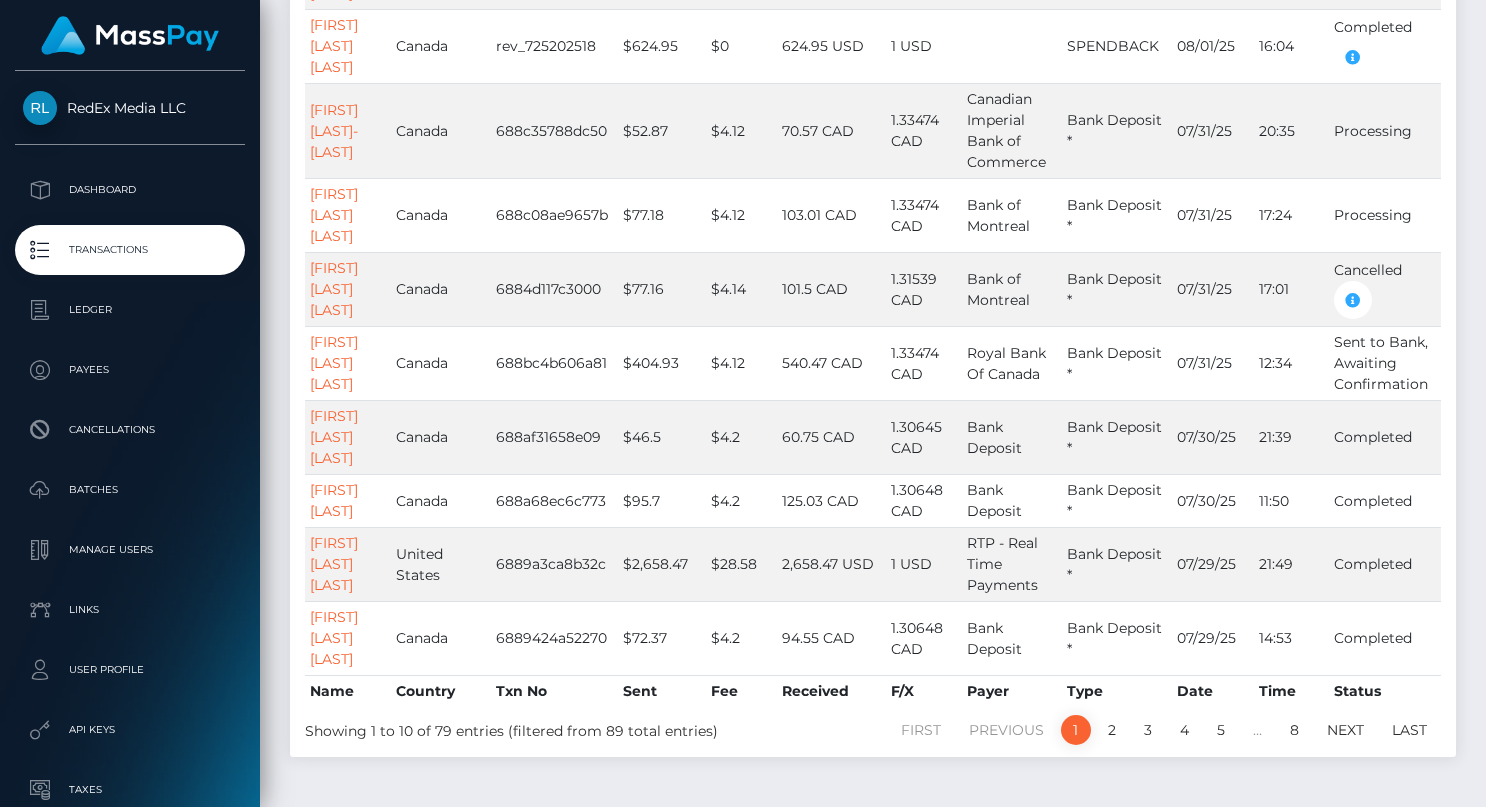 scroll, scrollTop: 379, scrollLeft: 0, axis: vertical 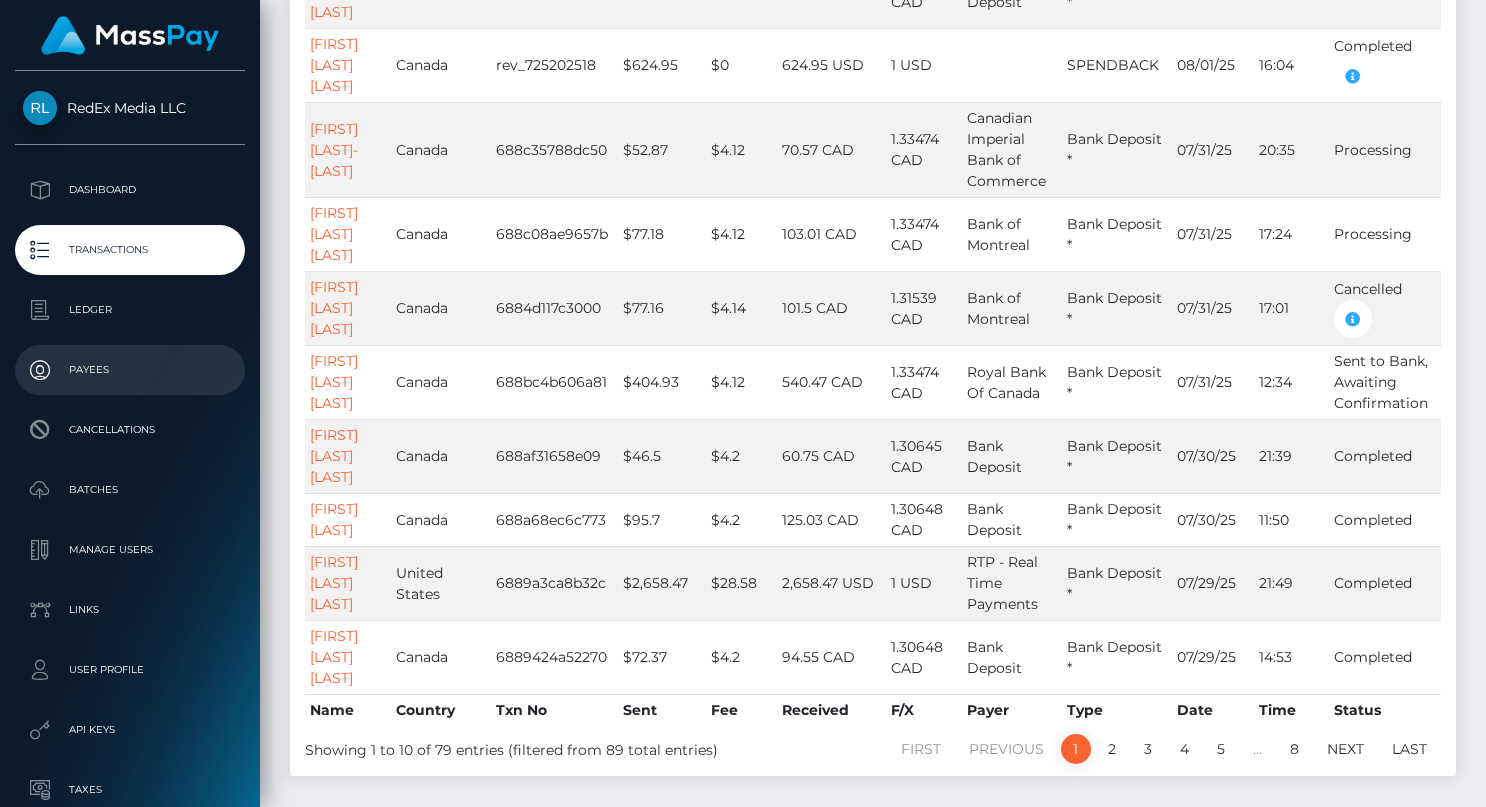 click on "Payees" at bounding box center [130, 370] 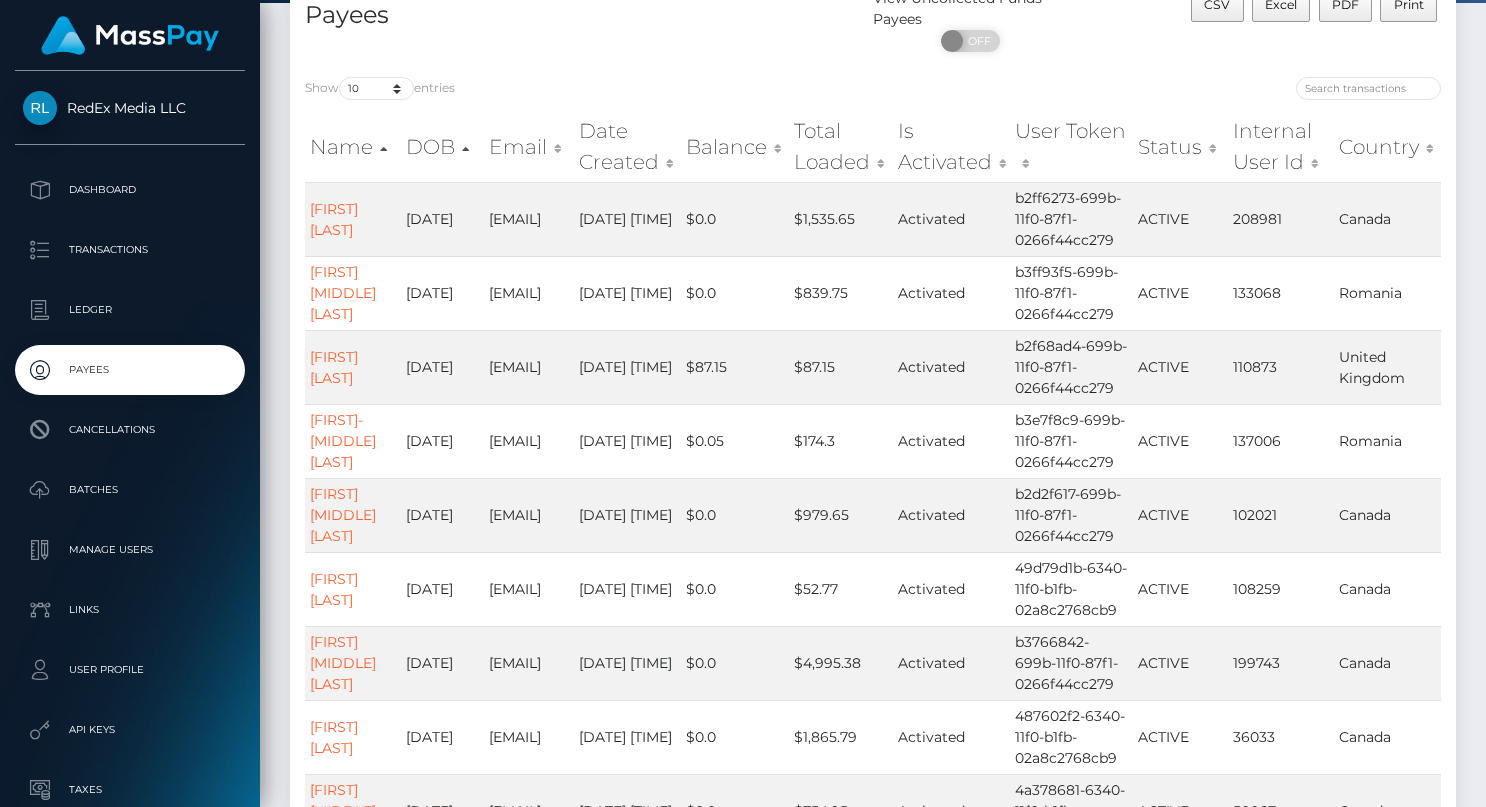 scroll, scrollTop: 133, scrollLeft: 0, axis: vertical 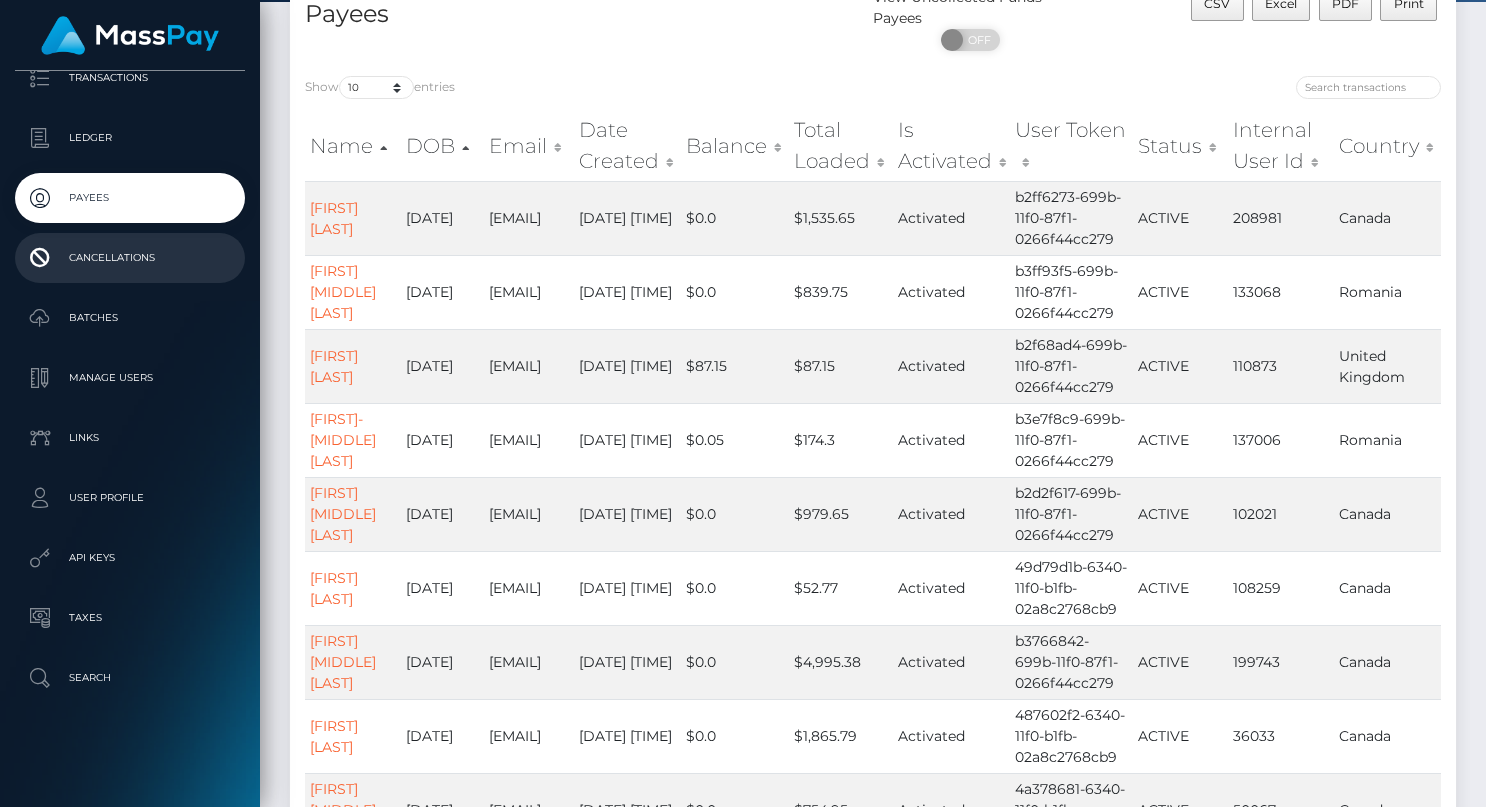 click on "Cancellations" at bounding box center (130, 258) 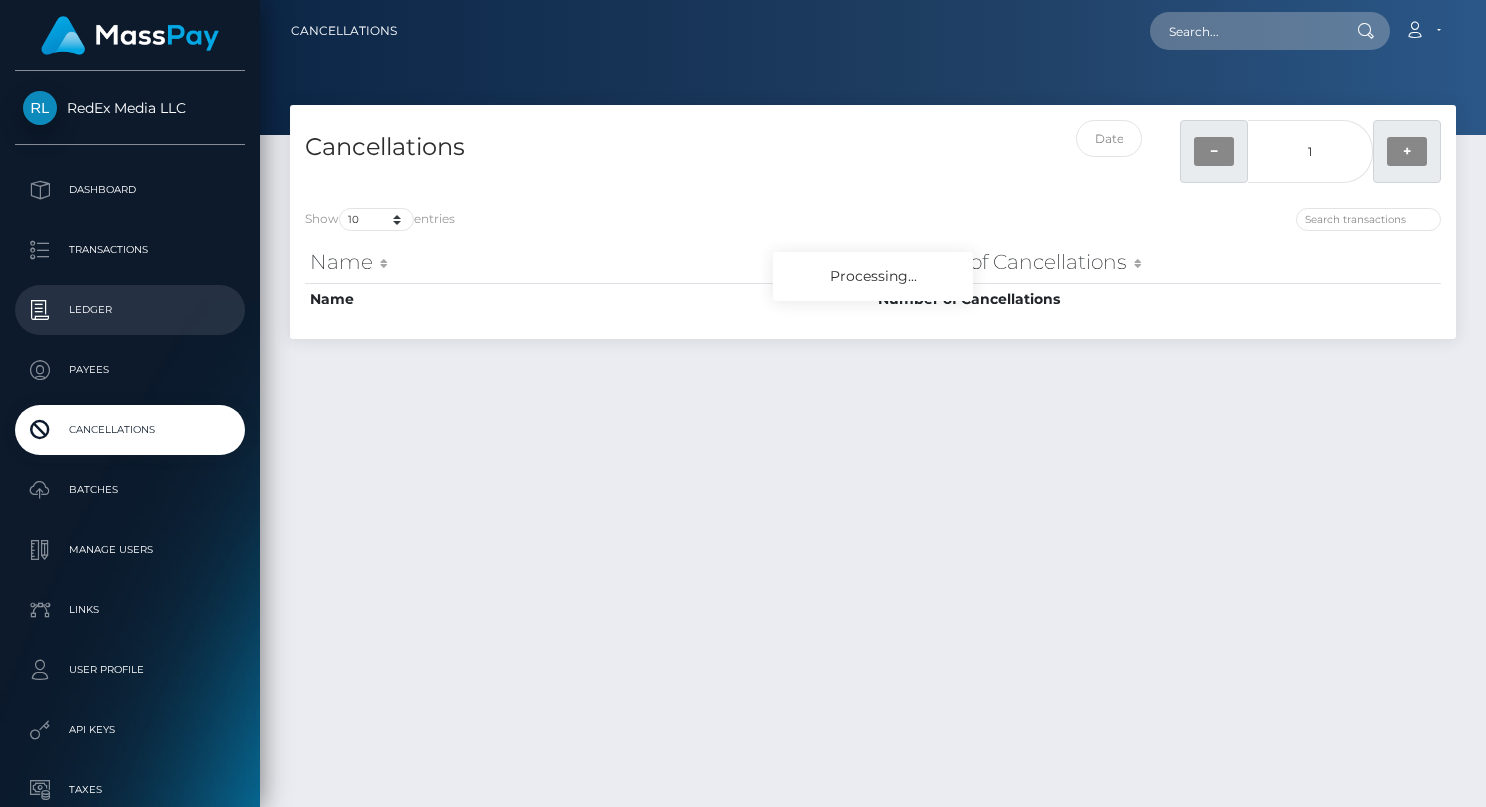 scroll, scrollTop: 0, scrollLeft: 0, axis: both 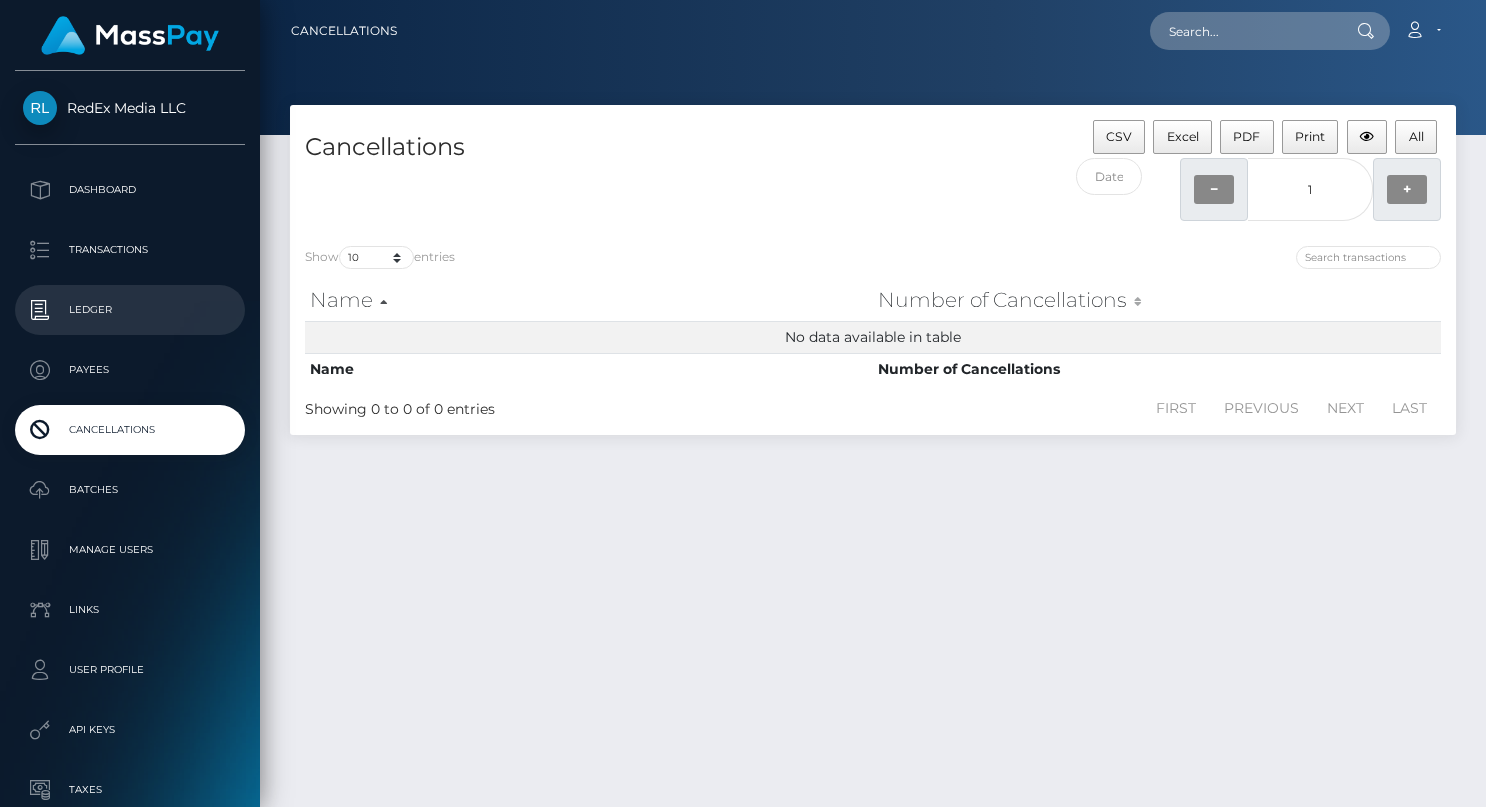 click on "Ledger" at bounding box center (130, 310) 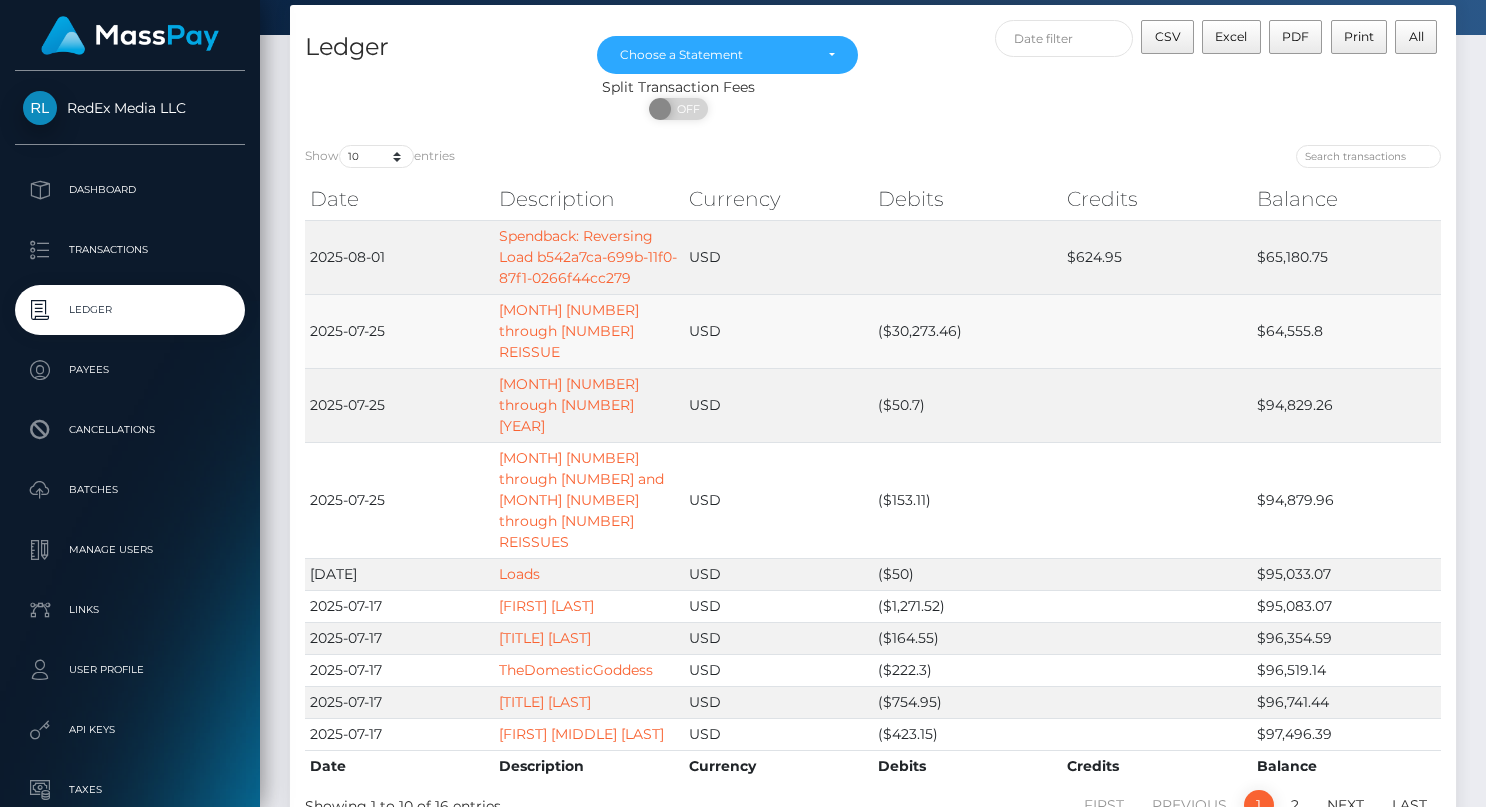 scroll, scrollTop: 101, scrollLeft: 0, axis: vertical 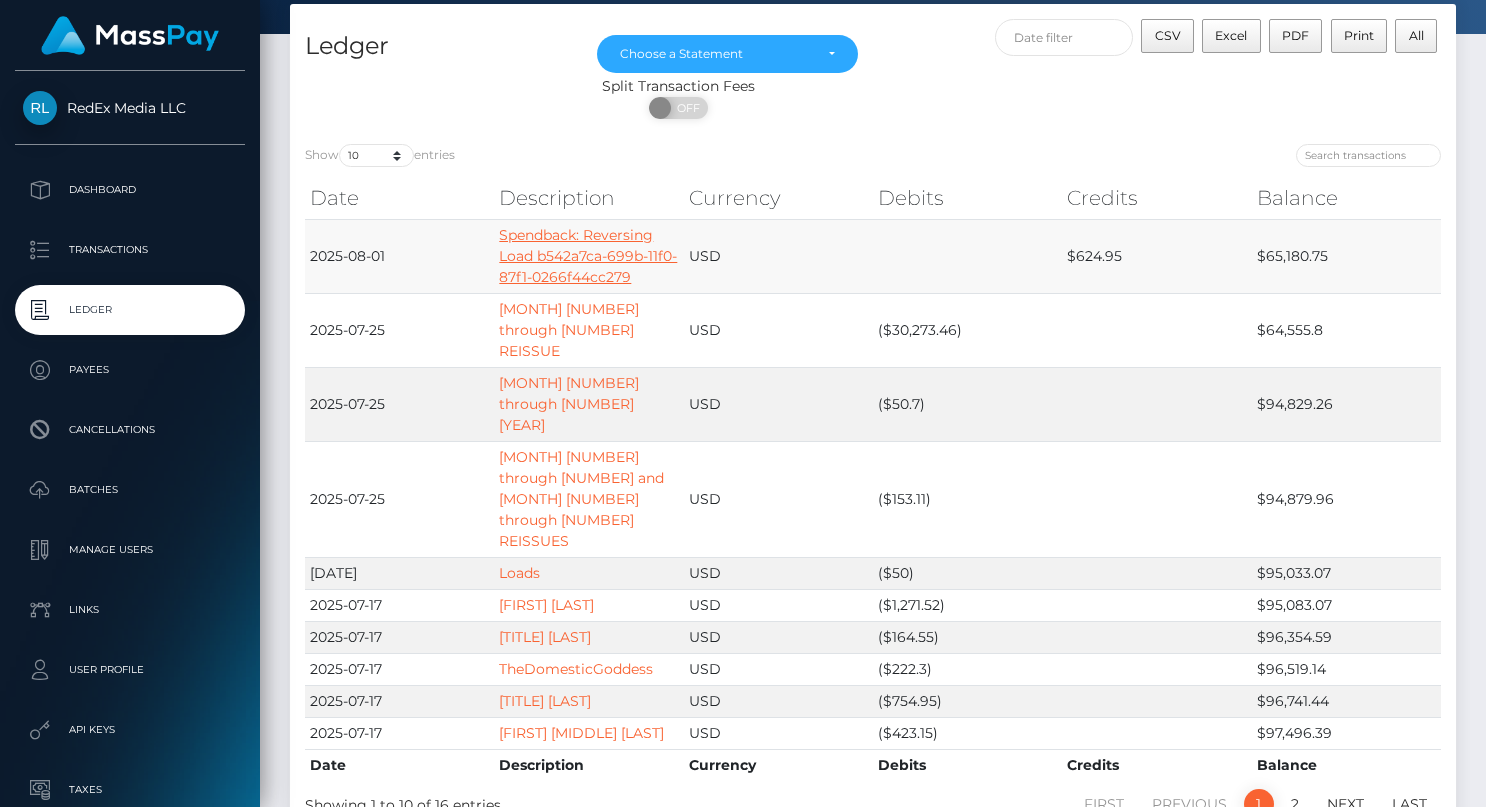 click on "Spendback: Reversing Load b542a7ca-699b-11f0-87f1-0266f44cc279" at bounding box center (588, 256) 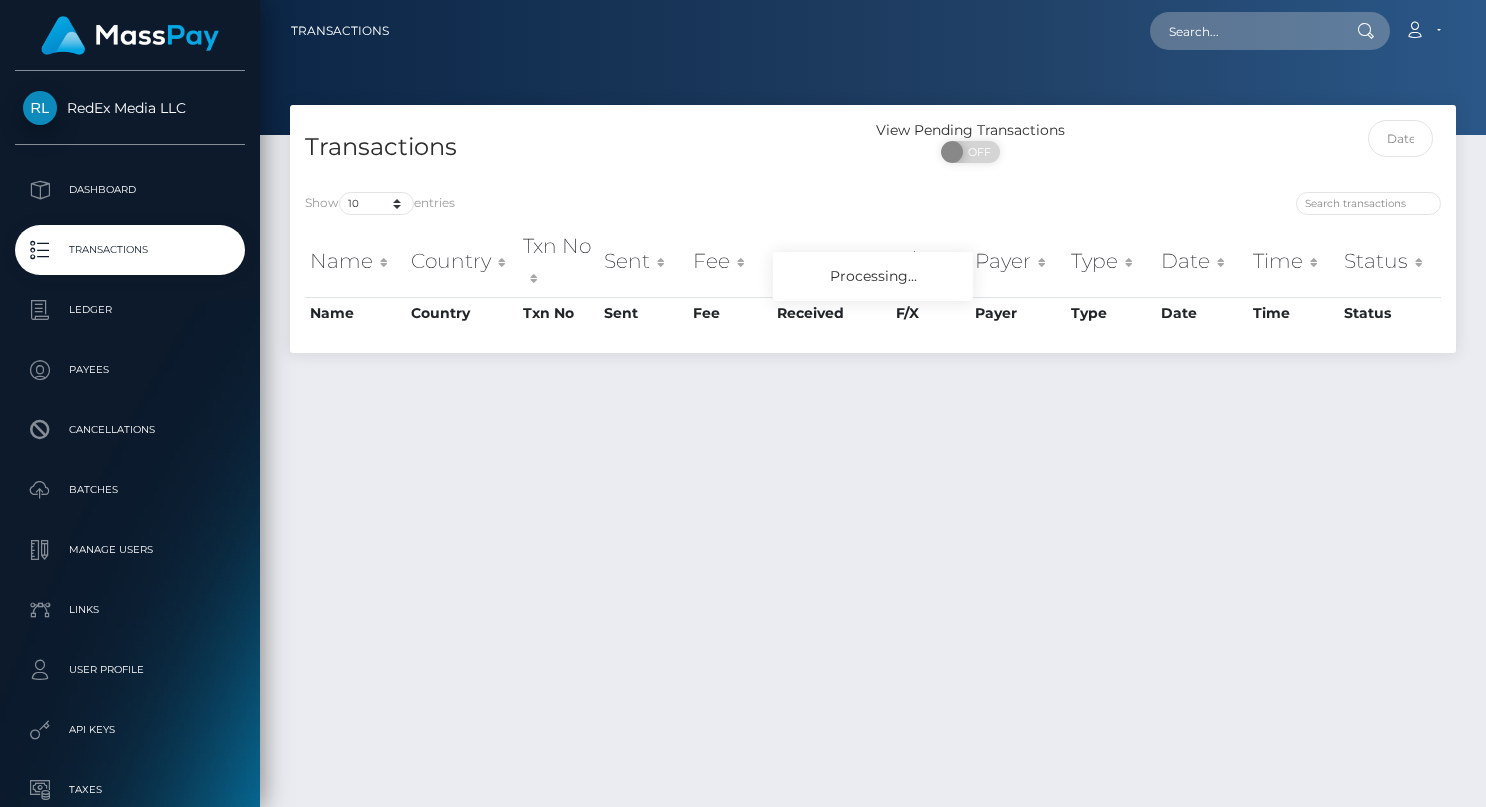 scroll, scrollTop: 0, scrollLeft: 0, axis: both 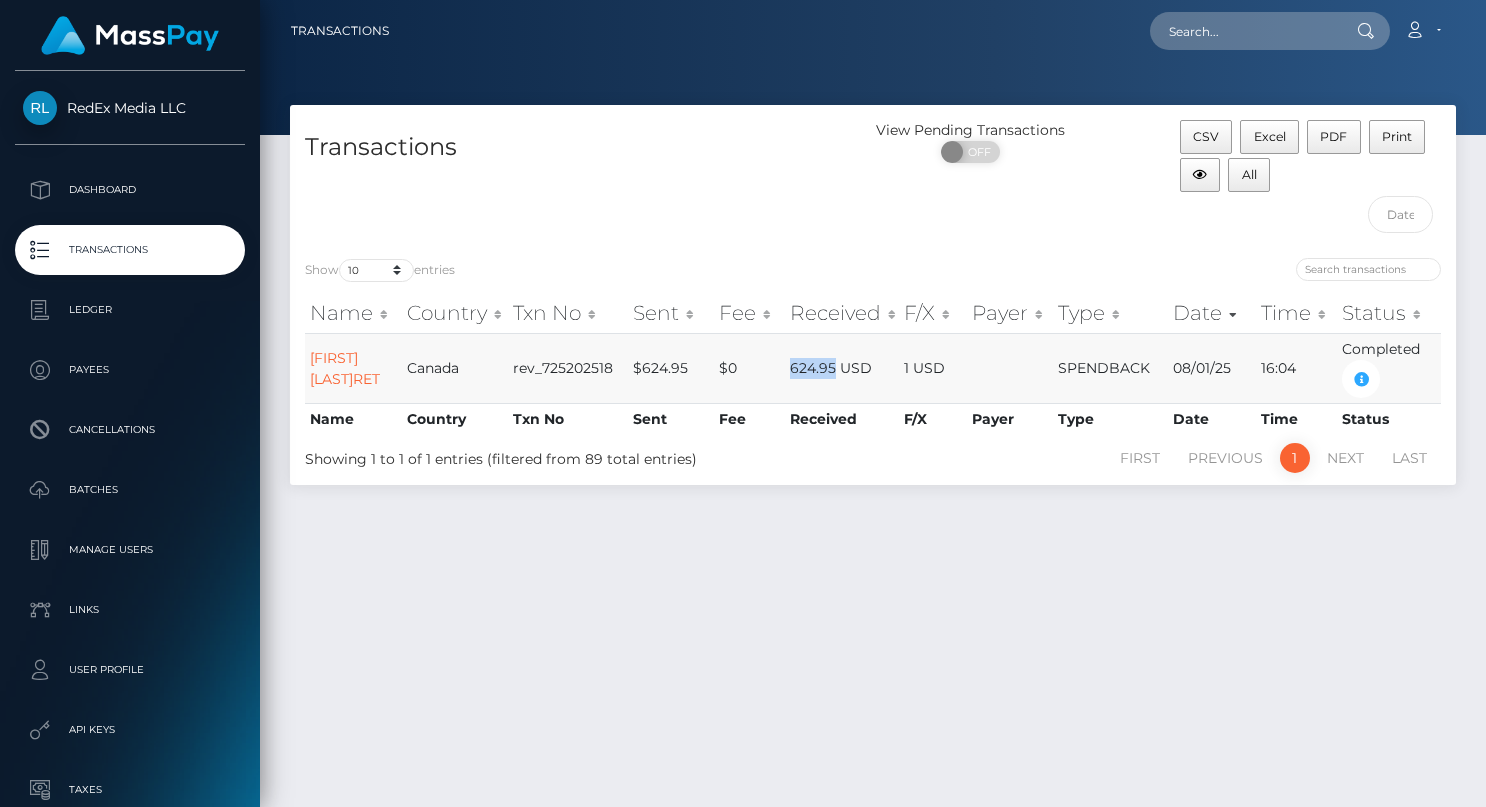 drag, startPoint x: 832, startPoint y: 369, endPoint x: 783, endPoint y: 370, distance: 49.010204 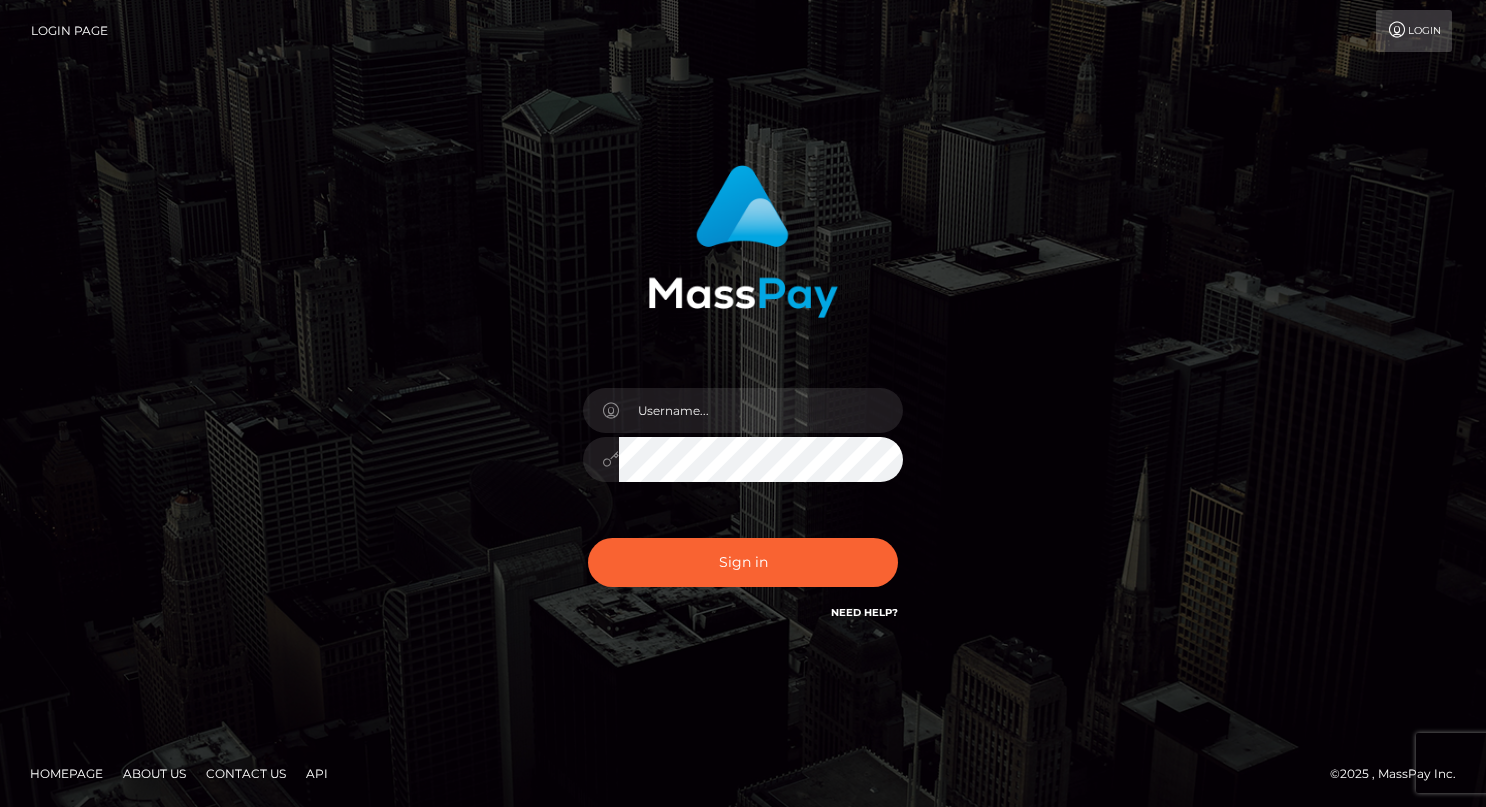scroll, scrollTop: 0, scrollLeft: 0, axis: both 